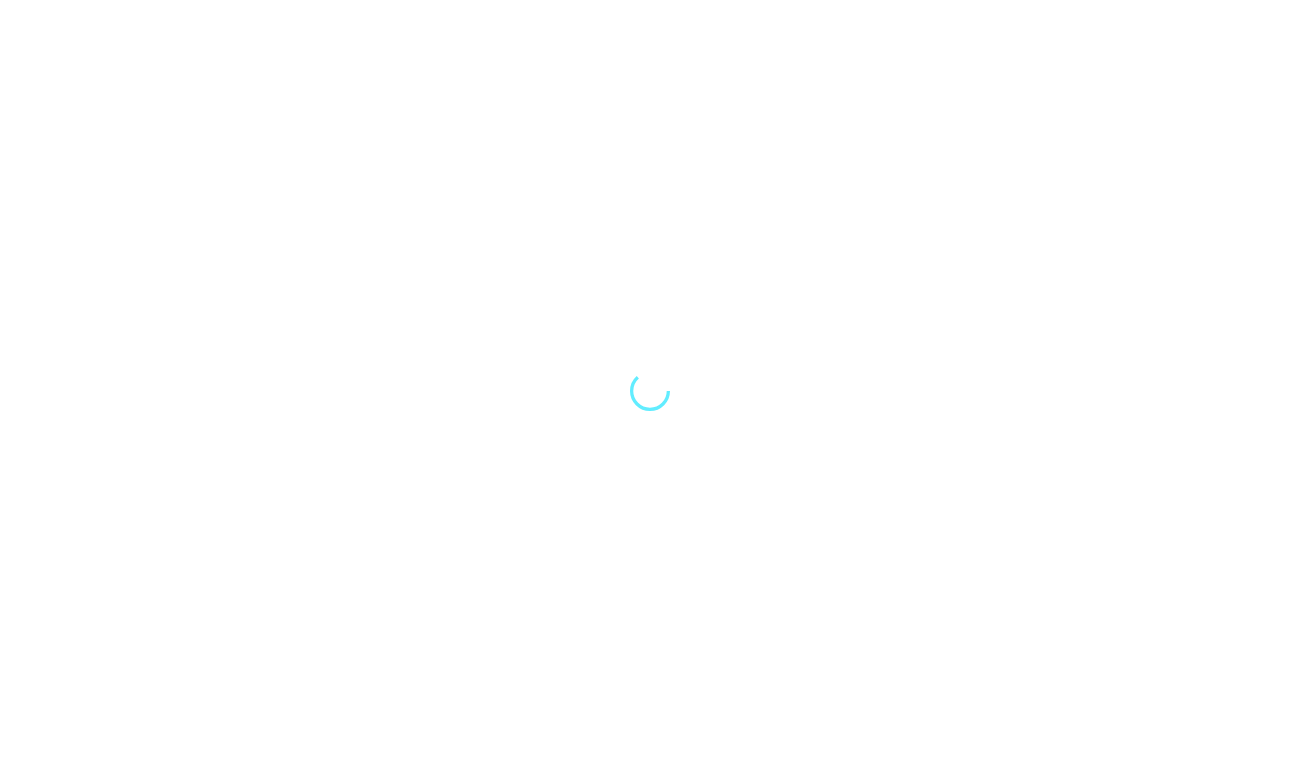scroll, scrollTop: 0, scrollLeft: 0, axis: both 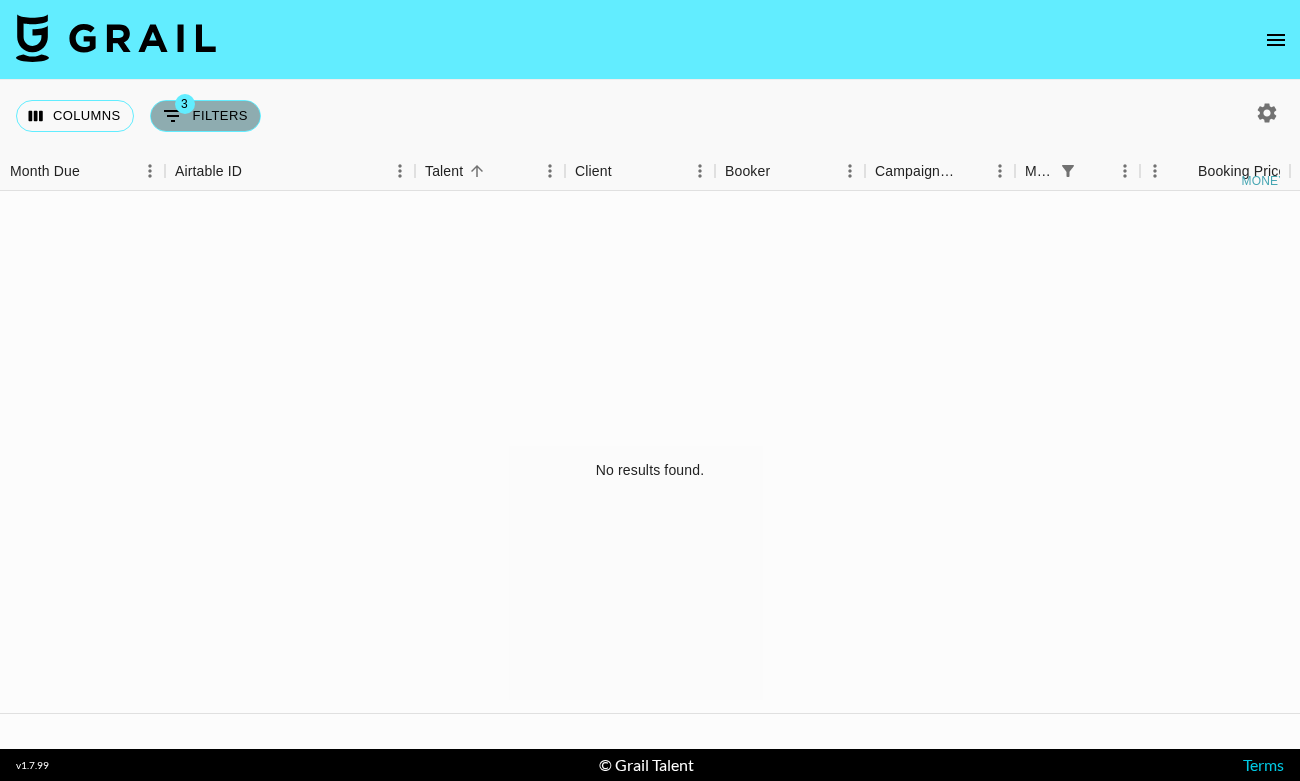 click on "3 Filters" at bounding box center [205, 116] 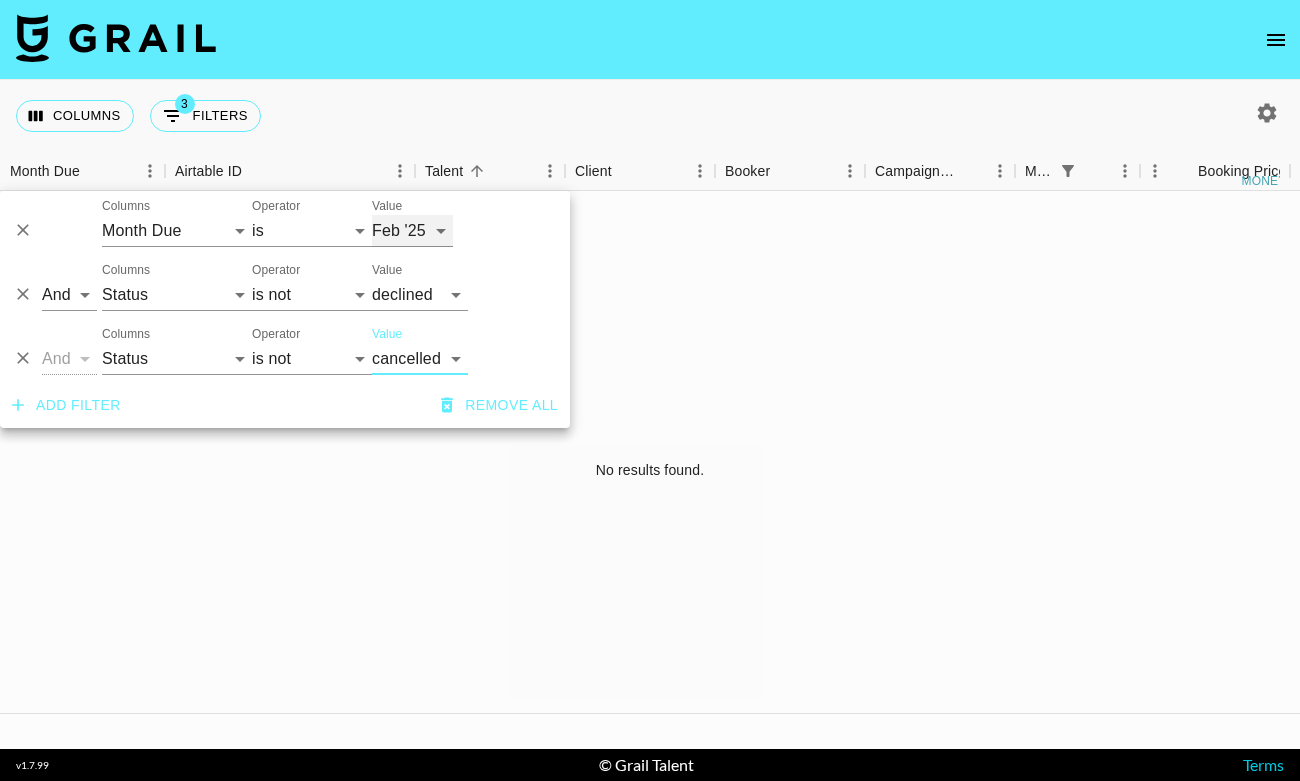 click on "Aug '26 Jul '26 Jun '26 May '26 Apr '26 Mar '26 Feb '26 Jan '26 Dec '25 Nov '25 Oct '25 Sep '25 Aug '25 Jul '25 Jun '25 May '25 Apr '25 Mar '25 Feb '25 Jan '25 Dec '24 Nov '24 Oct '24 Sep '24 Aug '24" at bounding box center [412, 231] 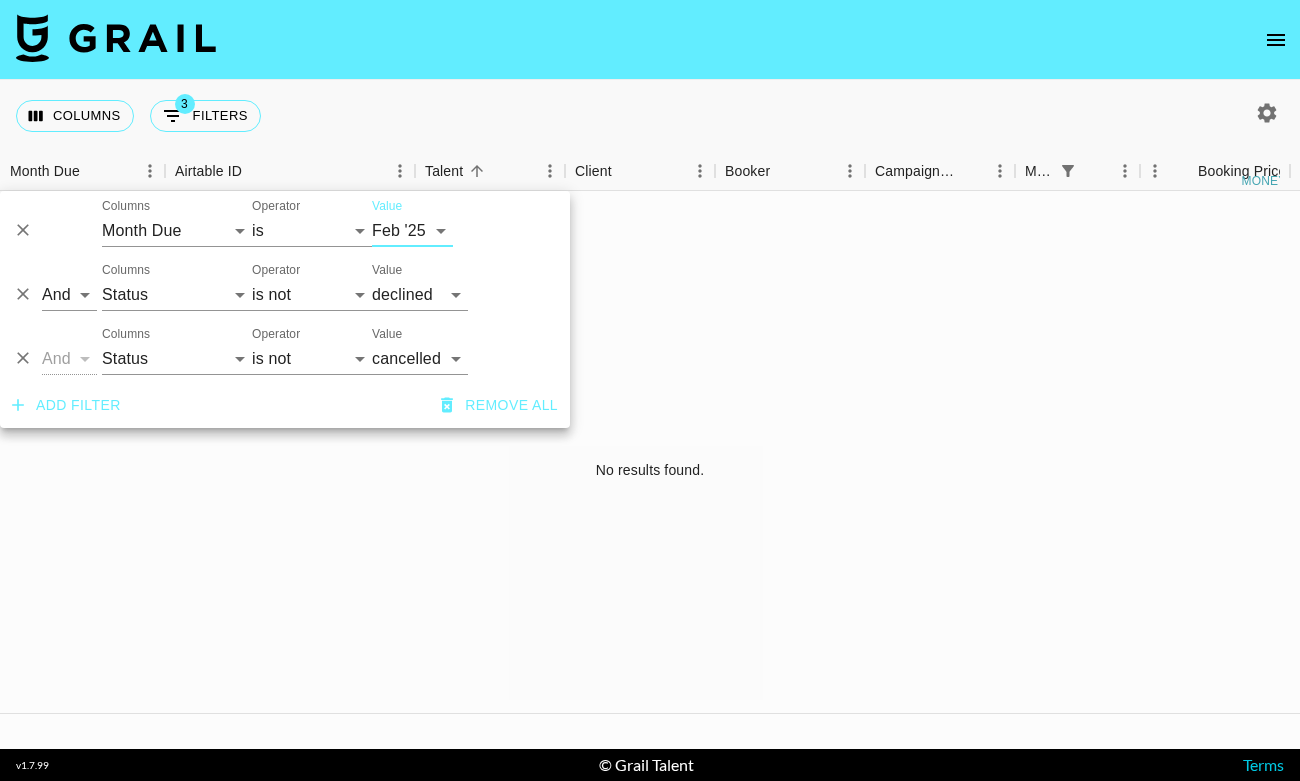 click 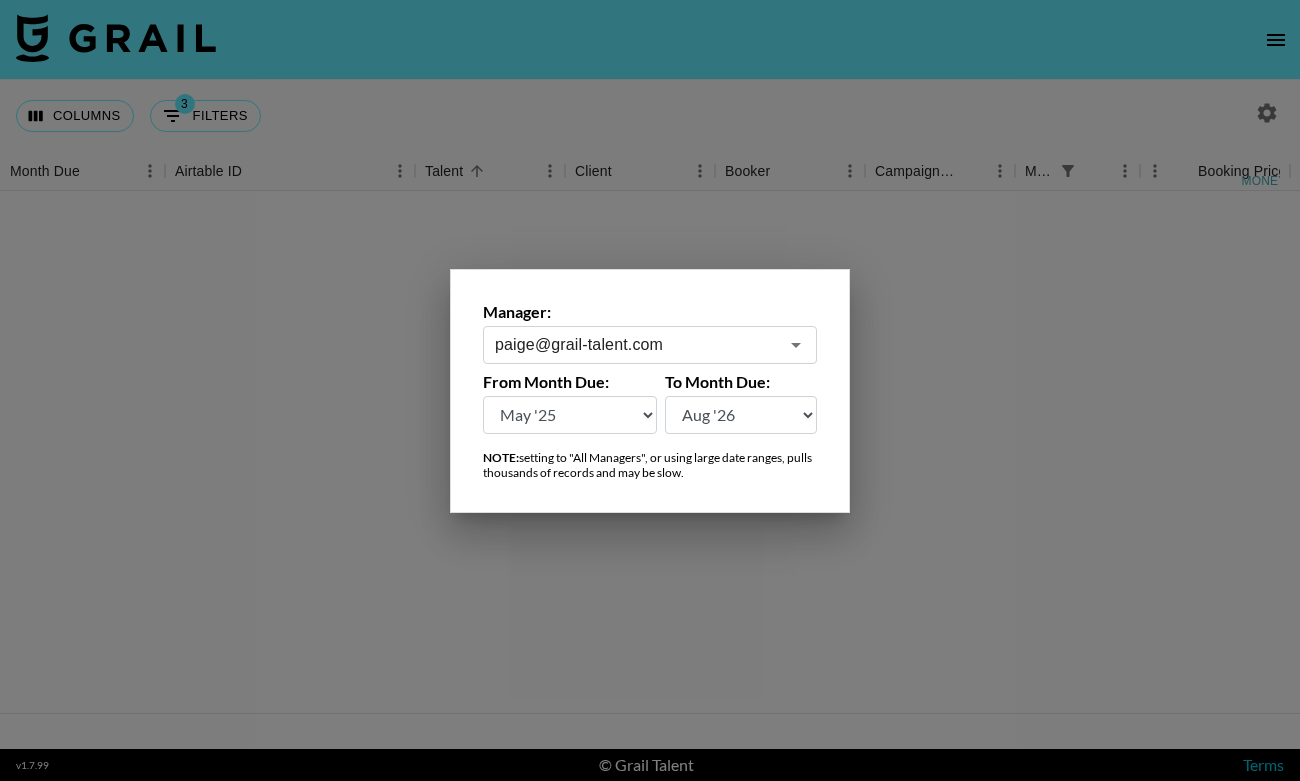 click on "Aug '26 Jul '26 Jun '26 May '26 Apr '26 Mar '26 Feb '26 Jan '26 Dec '25 Nov '25 Oct '25 Sep '25 Aug '25 Jul '25 Jun '25 May '25 Apr '25 Mar '25 Feb '25 Jan '25 Dec '24 Nov '24 Oct '24 Sep '24 Aug '24" at bounding box center [570, 415] 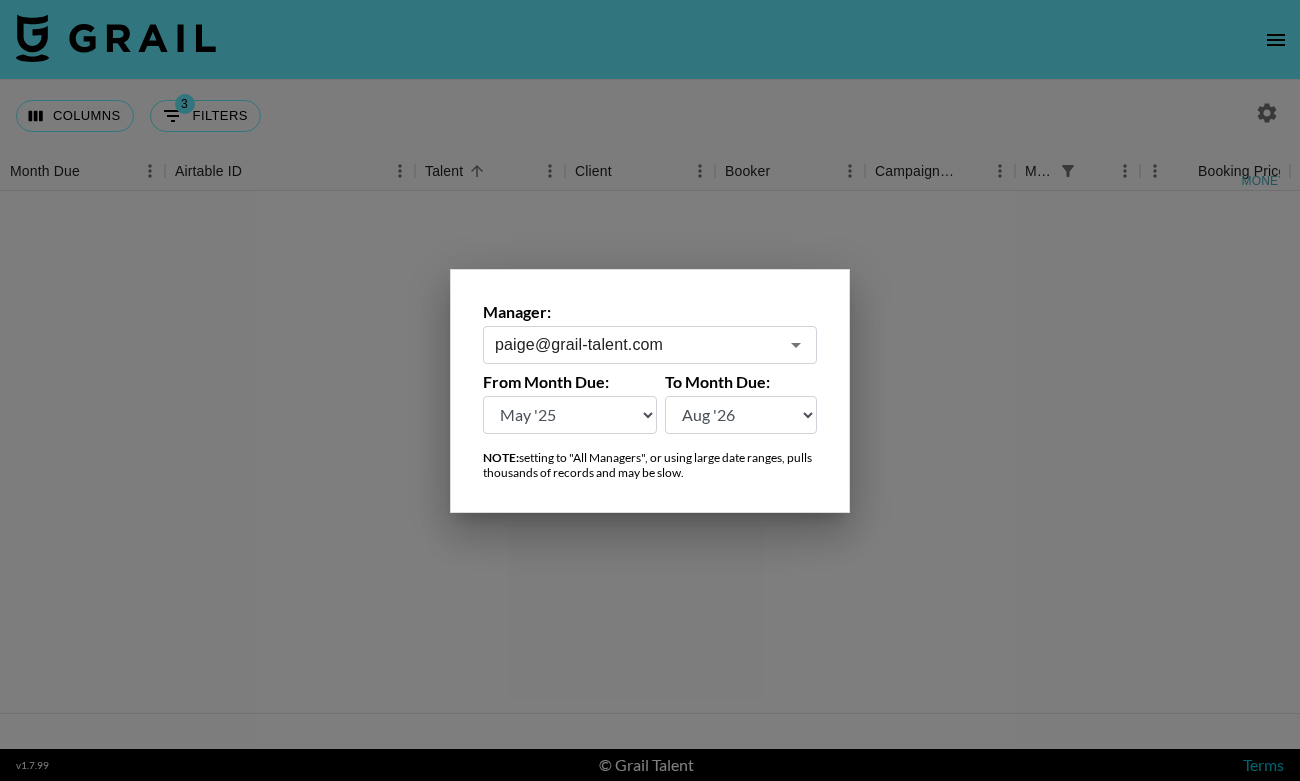 select on "Aug '24" 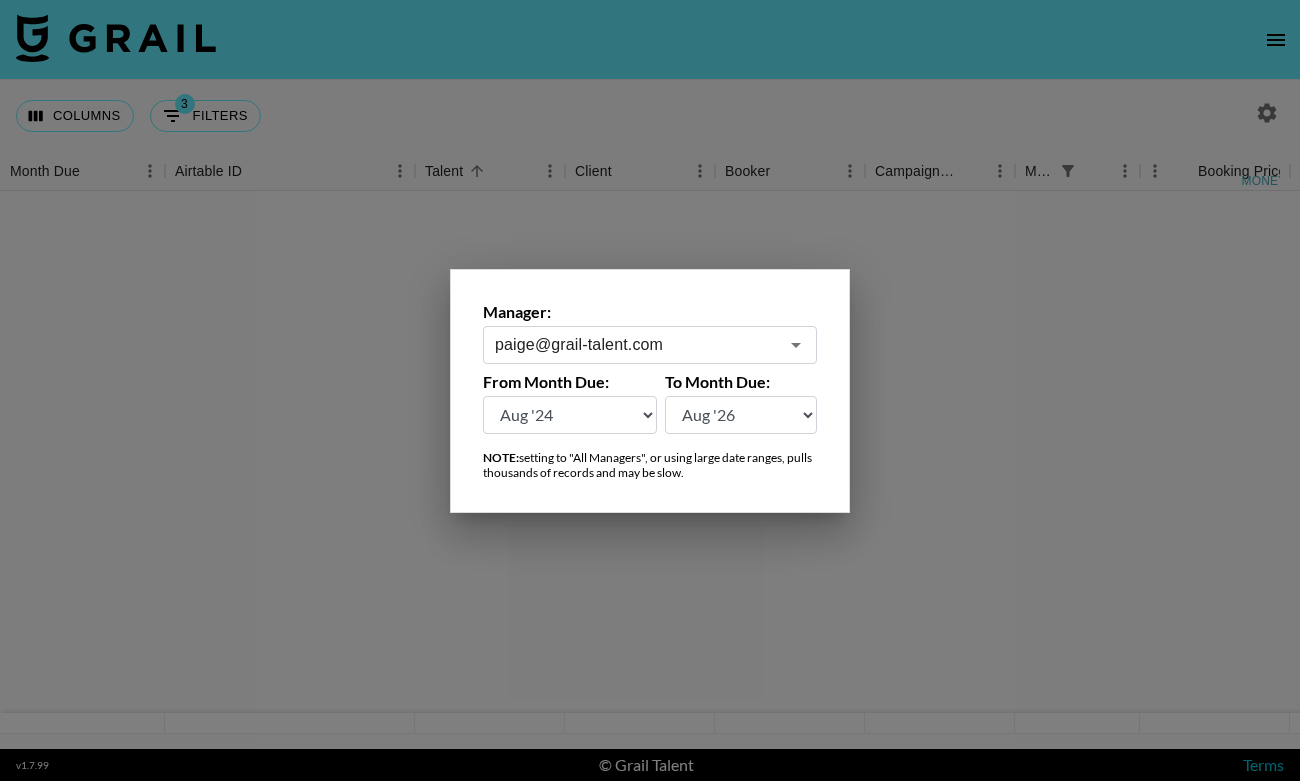 click at bounding box center [650, 390] 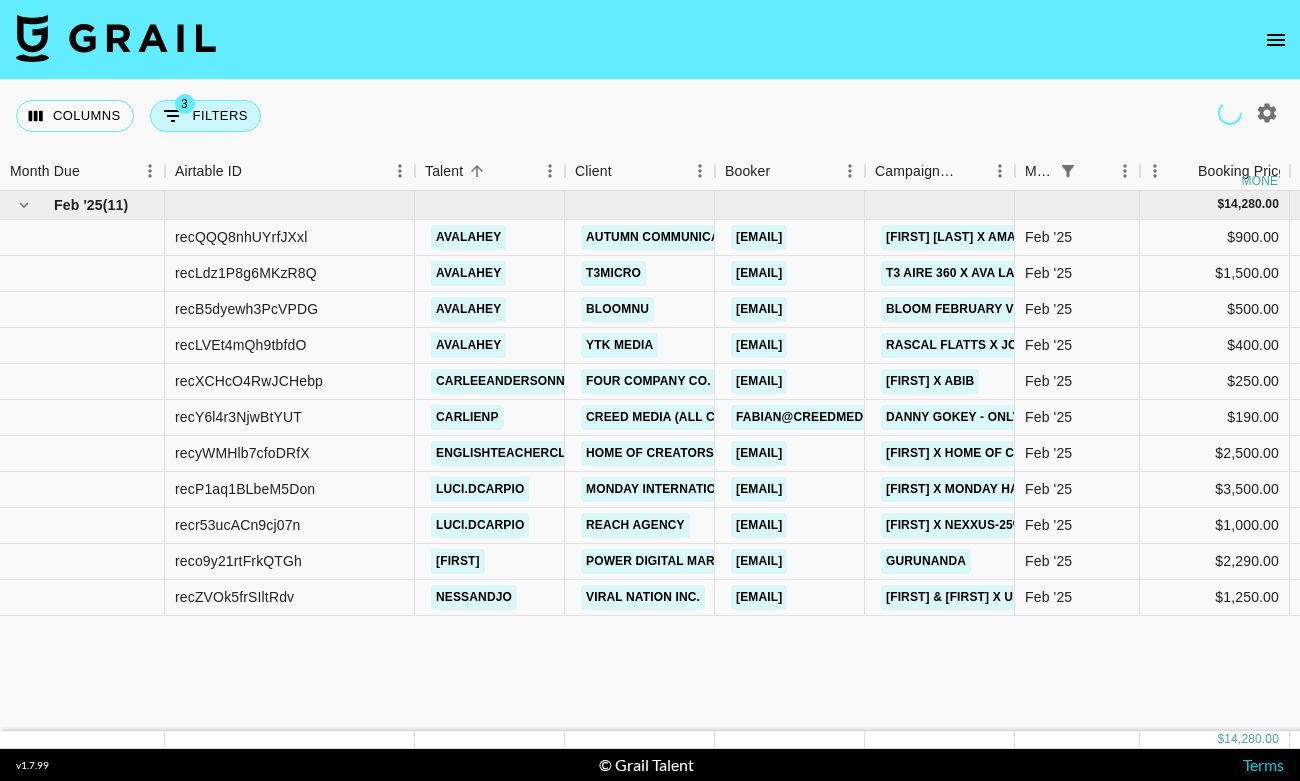 click on "3 Filters" at bounding box center [205, 116] 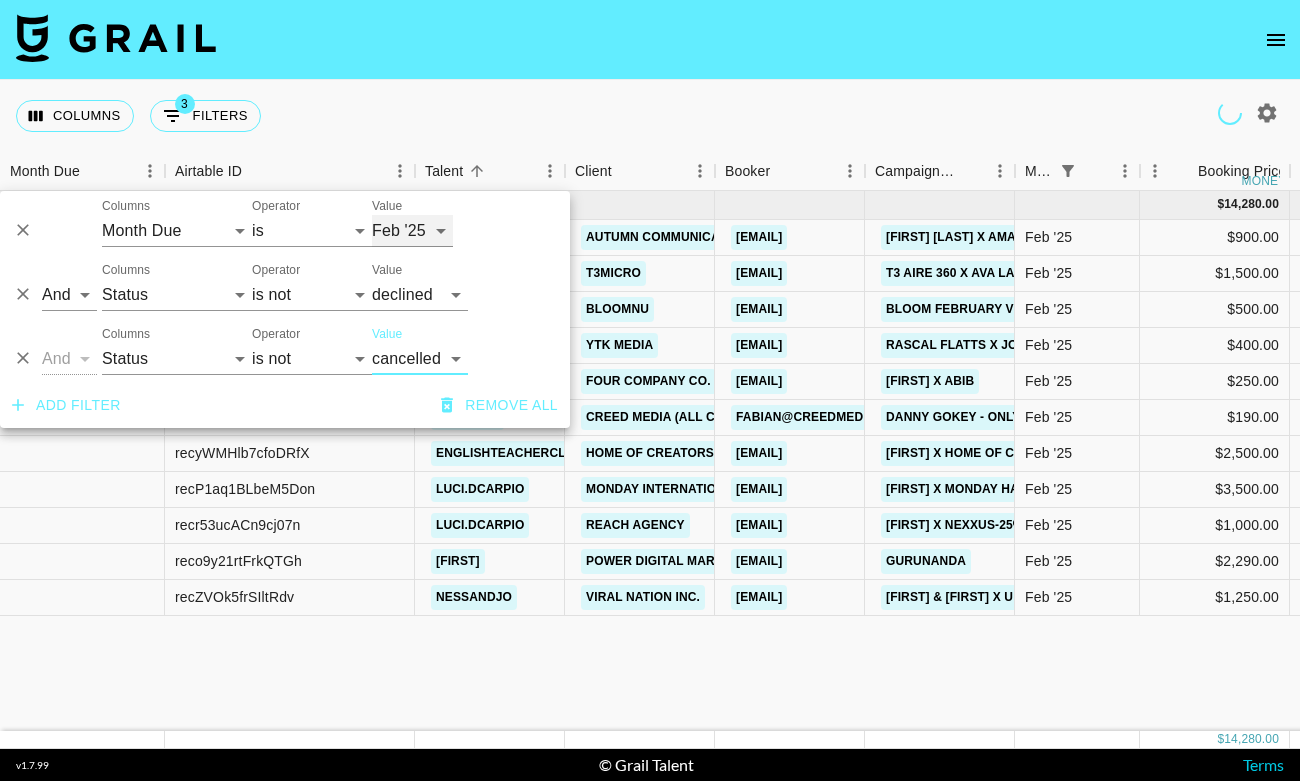 click on "Aug '26 Jul '26 Jun '26 May '26 Apr '26 Mar '26 Feb '26 Jan '26 Dec '25 Nov '25 Oct '25 Sep '25 Aug '25 Jul '25 Jun '25 May '25 Apr '25 Mar '25 Feb '25 Jan '25 Dec '24 Nov '24 Oct '24 Sep '24 Aug '24" at bounding box center (412, 231) 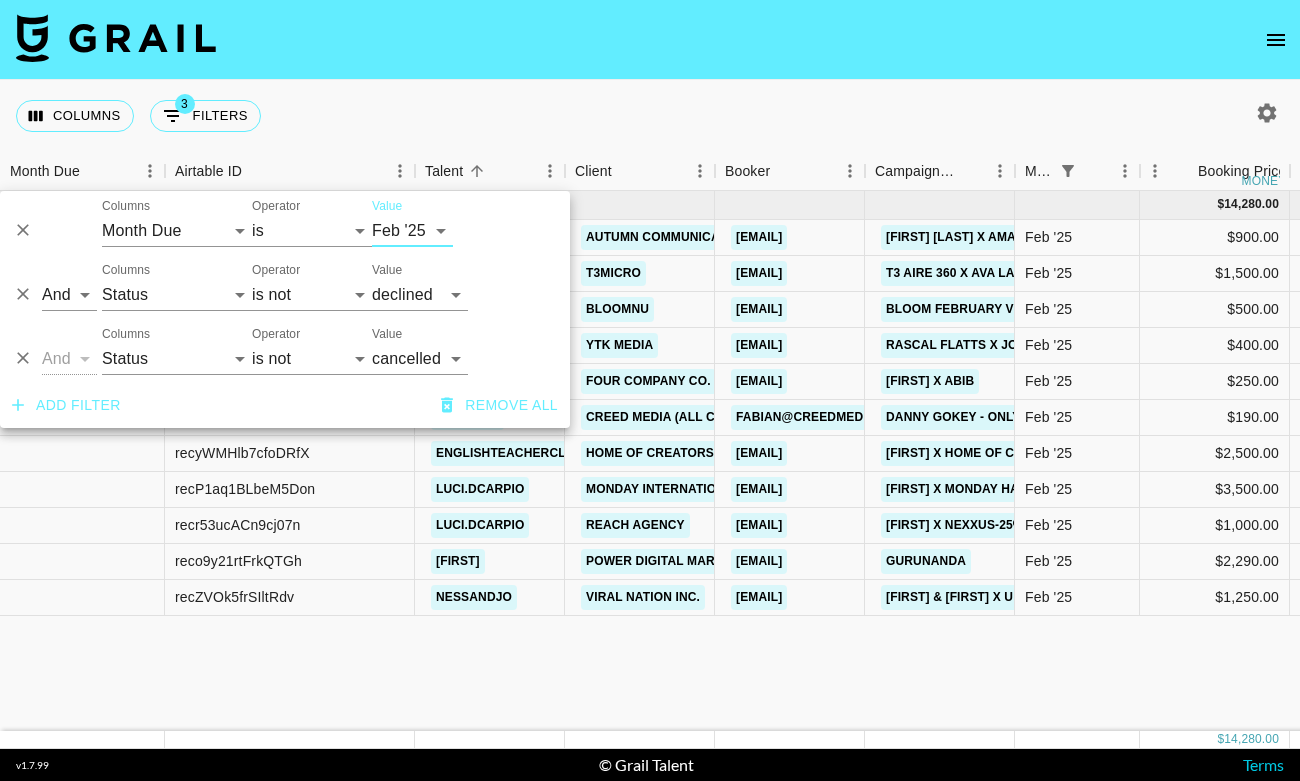 click on "Feb '25  ( 11 ) $ 14,280.00 $ 1,394.08 recQQQ8nhUYrfJXxl [FIRST] [LAST] Autumn Communications LLC [EMAIL] [FIRST] [LAST] x Amazon Prime YA (February 2025) Feb '25 $900.00 $87.86 approved https://www.instagram.com/p/DGMHFcJSxnp/ Amazon Prime YA Agreement [FIRST] [LAST] .docx.pdf yes https://in.xero.com/fiVvJ9tuzaAySZ2db6NjXpBTkU9ayjHS2DomIm1Q recLdz1P8g6MKzR8Q [FIRST] [LAST] T3micro [EMAIL] T3 Aire 360 x [FIRST] [LAST] Feb '25 $1,500.00 $146.44 approved https://www.instagram.com/p/DEsc_rduoIu/ Screenshot 2025-01-09 at 3.40.34 PM.png yes https://in.xero.com/YTpEUUuExDDQTDawvVsEnC2hxDJRwi6T0qKLerst [FIRST] [LAST] Bloomnu [EMAIL] Bloom February Video 1/2 Feb '25 $500.00 $48.81 approved https://www.instagram.com/p/DFwBaAfueJ4/ [FIRST] [LAST] x Bloom Energy IG TT Jan Feb 2025.docx yes https://in.xero.com/Cxt0IZTd2juwHh1McGVMk6Dv2H6zTJdNJbXHN8cd recLVEt4mQh9tbfdO [FIRST] [LAST] YTK Media [EMAIL] Rascal Flatts x Jonas Brothers - I Dare You (Video Montage - Reels)  Feb '25 $400.00" at bounding box center [1210, 461] 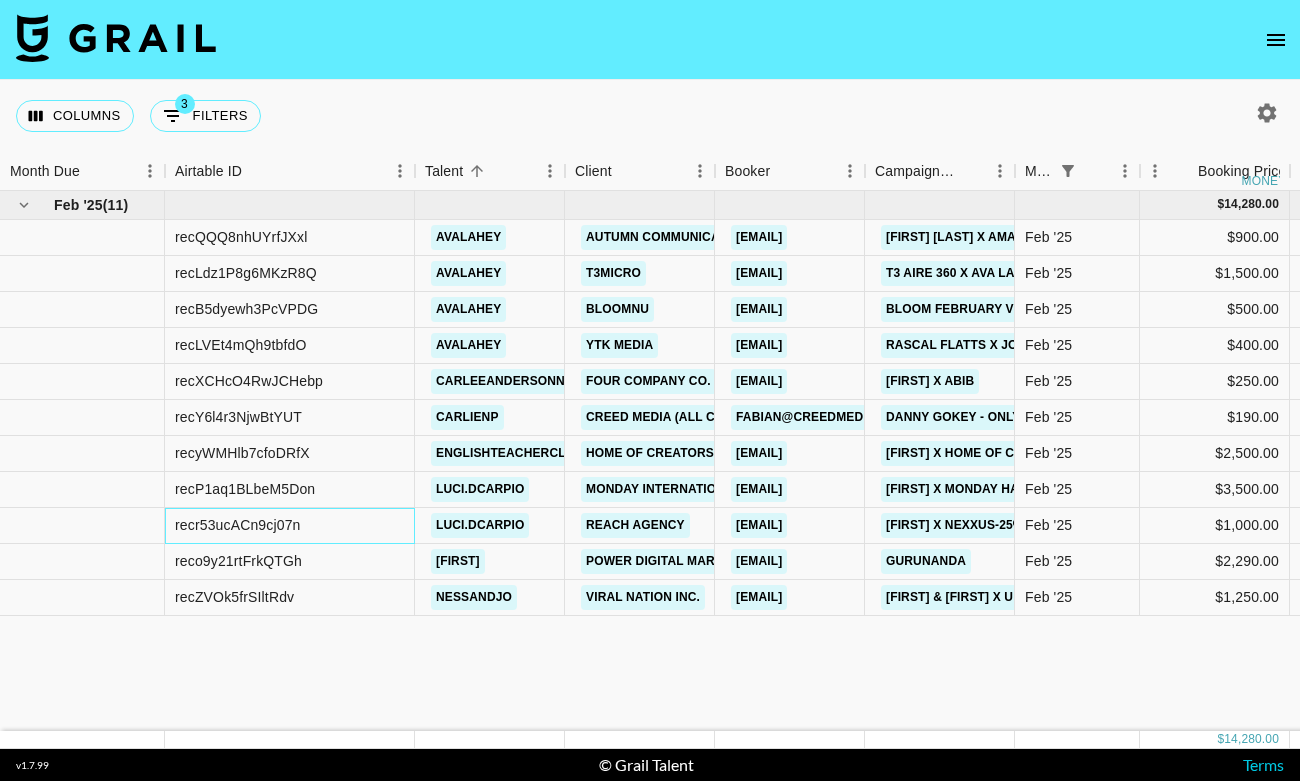 click on "recr53ucACn9cj07n" at bounding box center (238, 525) 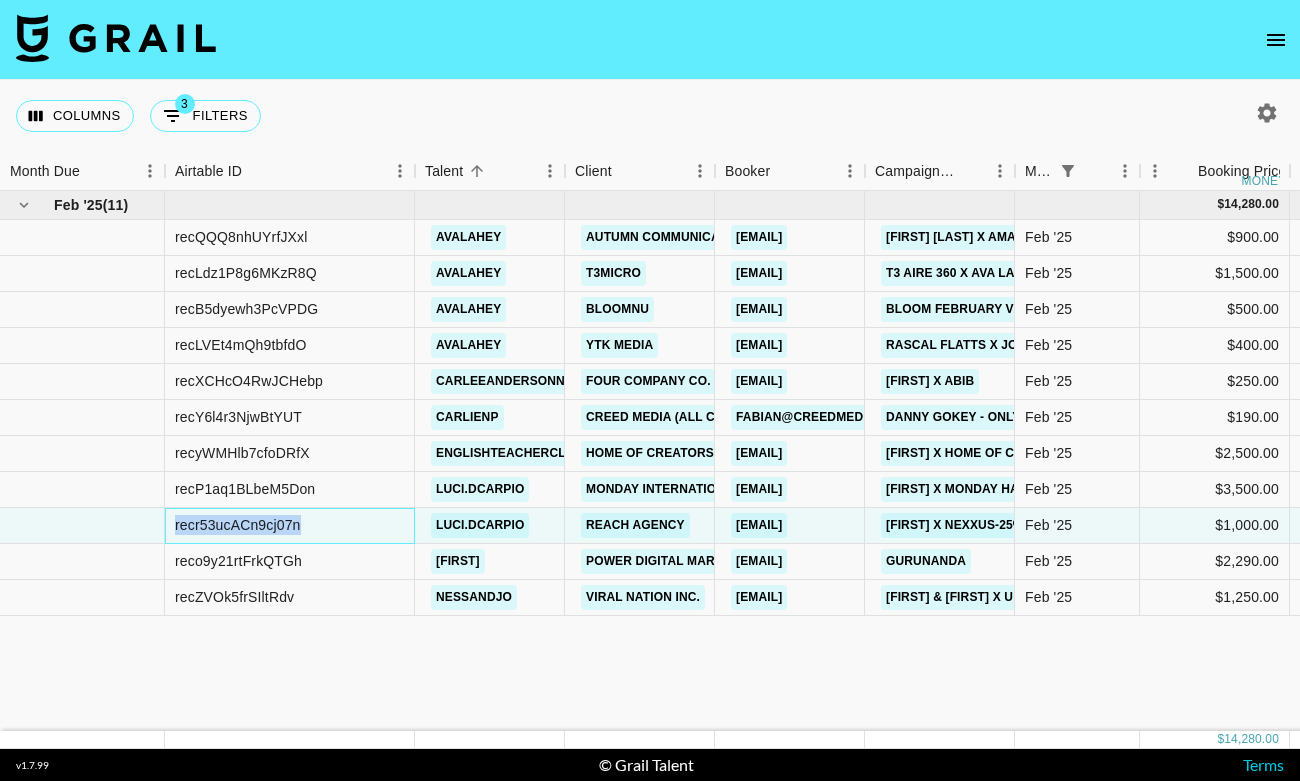 copy on "recr53ucACn9cj07n" 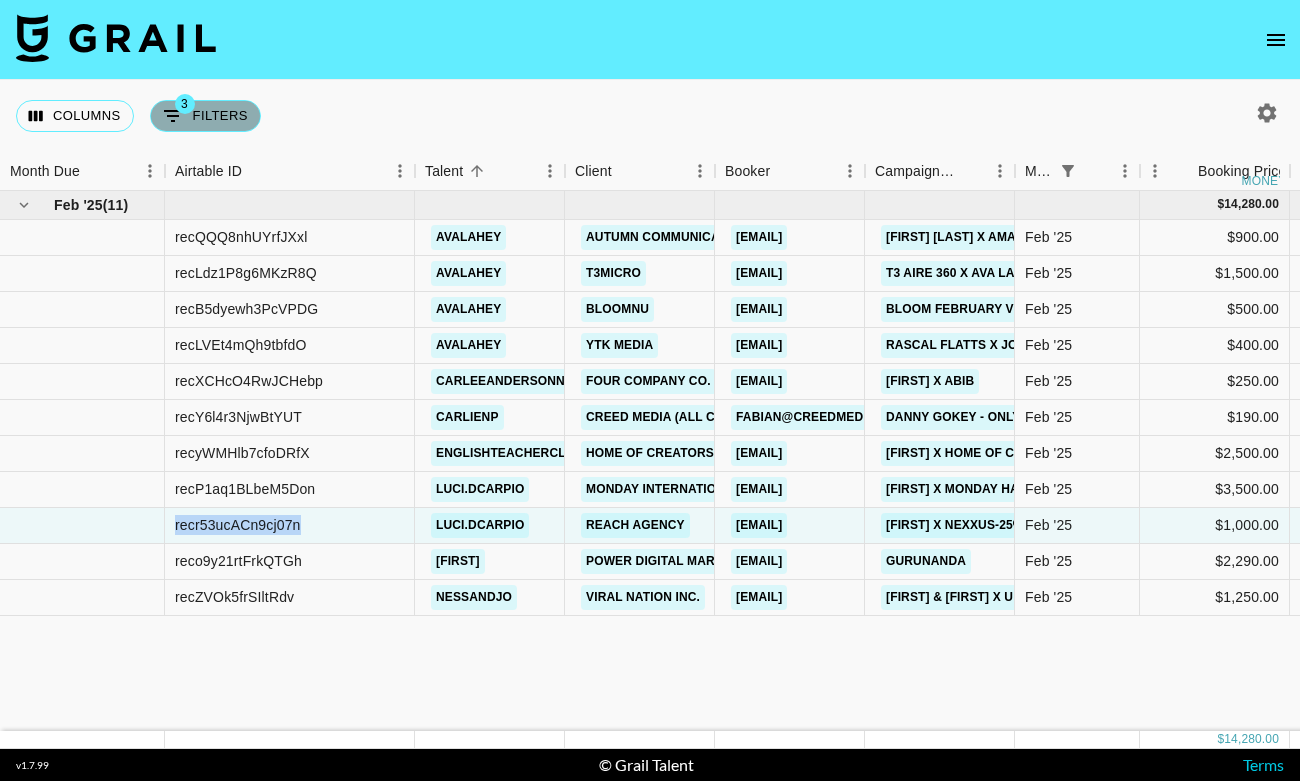 click on "3 Filters" at bounding box center (205, 116) 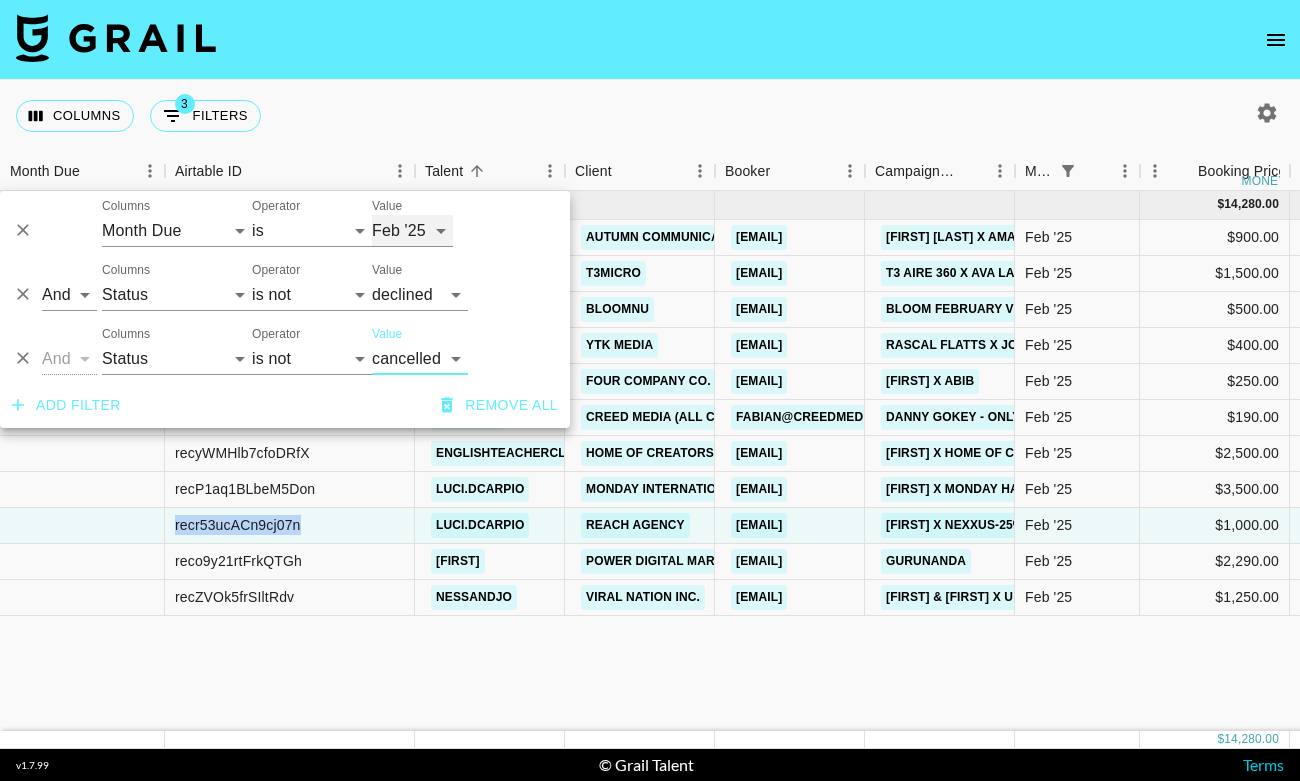 click on "Aug '26 Jul '26 Jun '26 May '26 Apr '26 Mar '26 Feb '26 Jan '26 Dec '25 Nov '25 Oct '25 Sep '25 Aug '25 Jul '25 Jun '25 May '25 Apr '25 Mar '25 Feb '25 Jan '25 Dec '24 Nov '24 Oct '24 Sep '24 Aug '24" at bounding box center [412, 231] 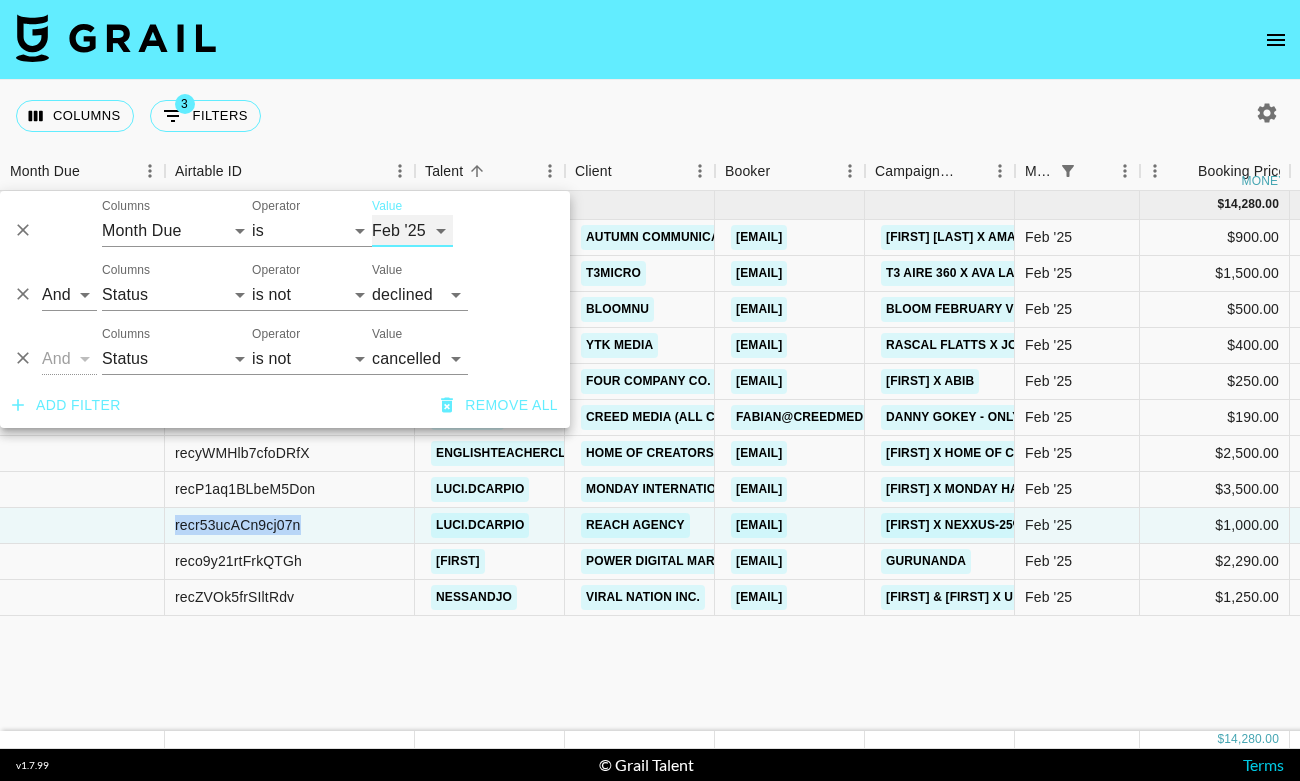 select on "Mar '25" 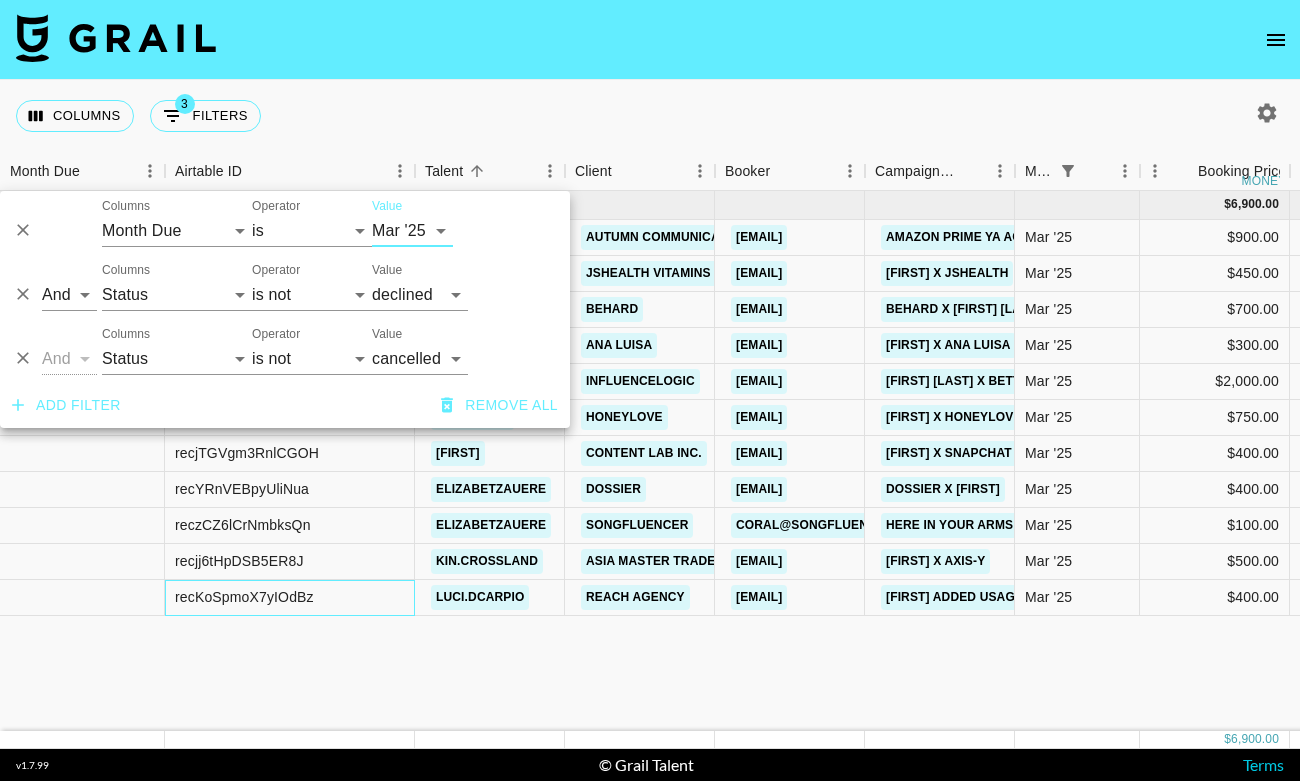click on "recKoSpmoX7yIOdBz" at bounding box center (244, 597) 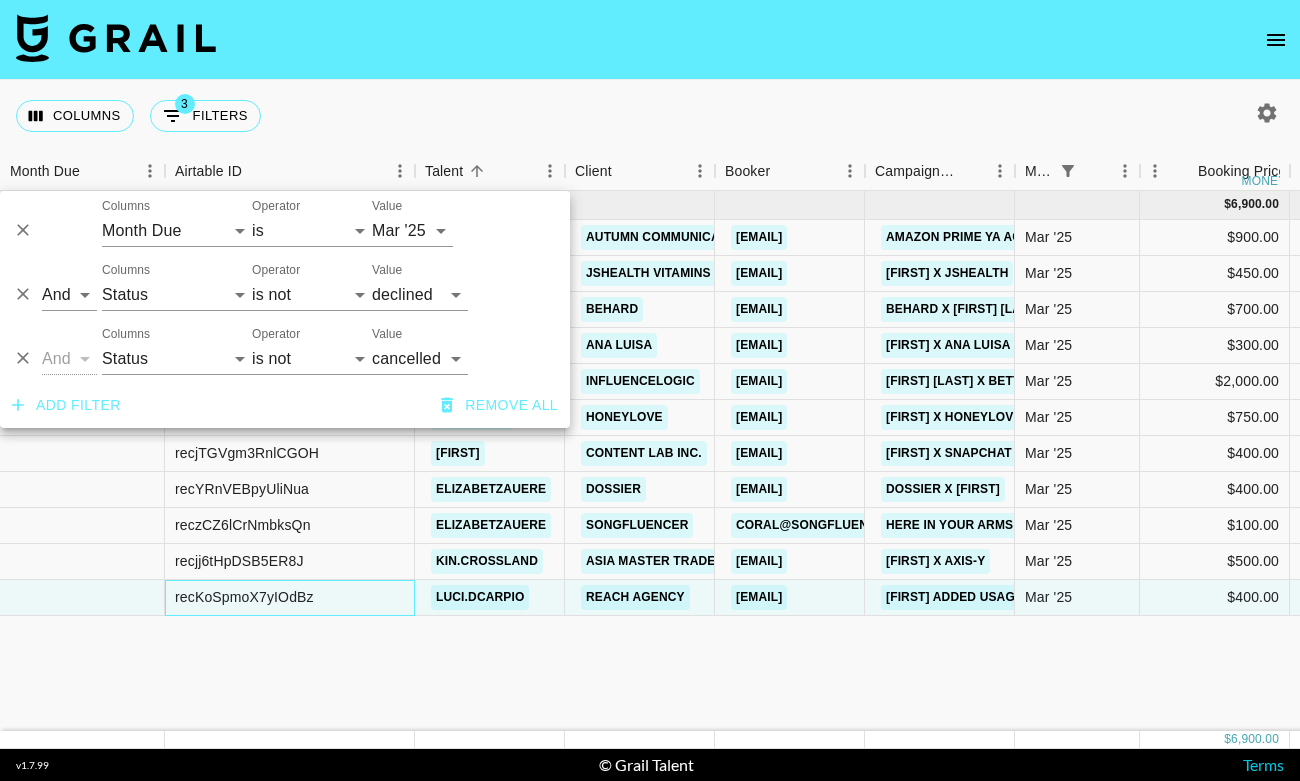 click on "recKoSpmoX7yIOdBz" at bounding box center [244, 597] 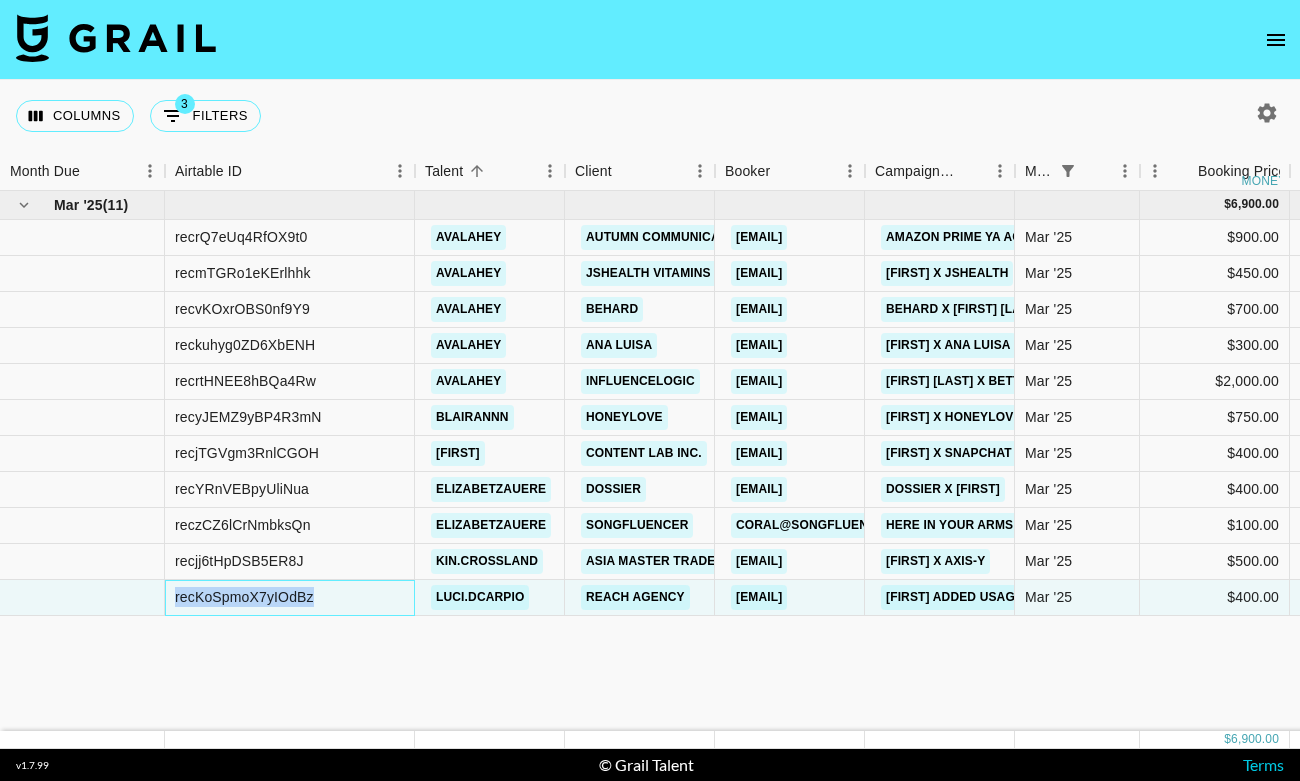 copy on "recKoSpmoX7yIOdBz" 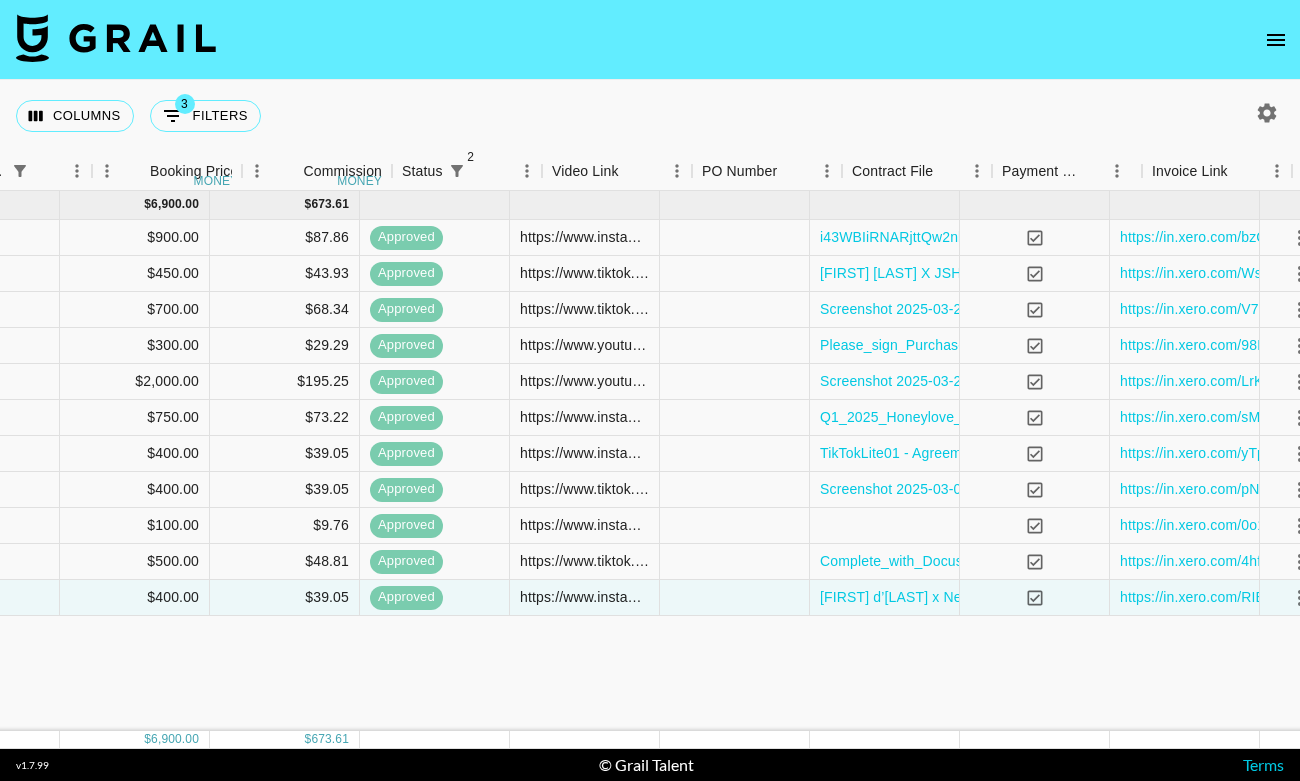 scroll, scrollTop: 0, scrollLeft: 1120, axis: horizontal 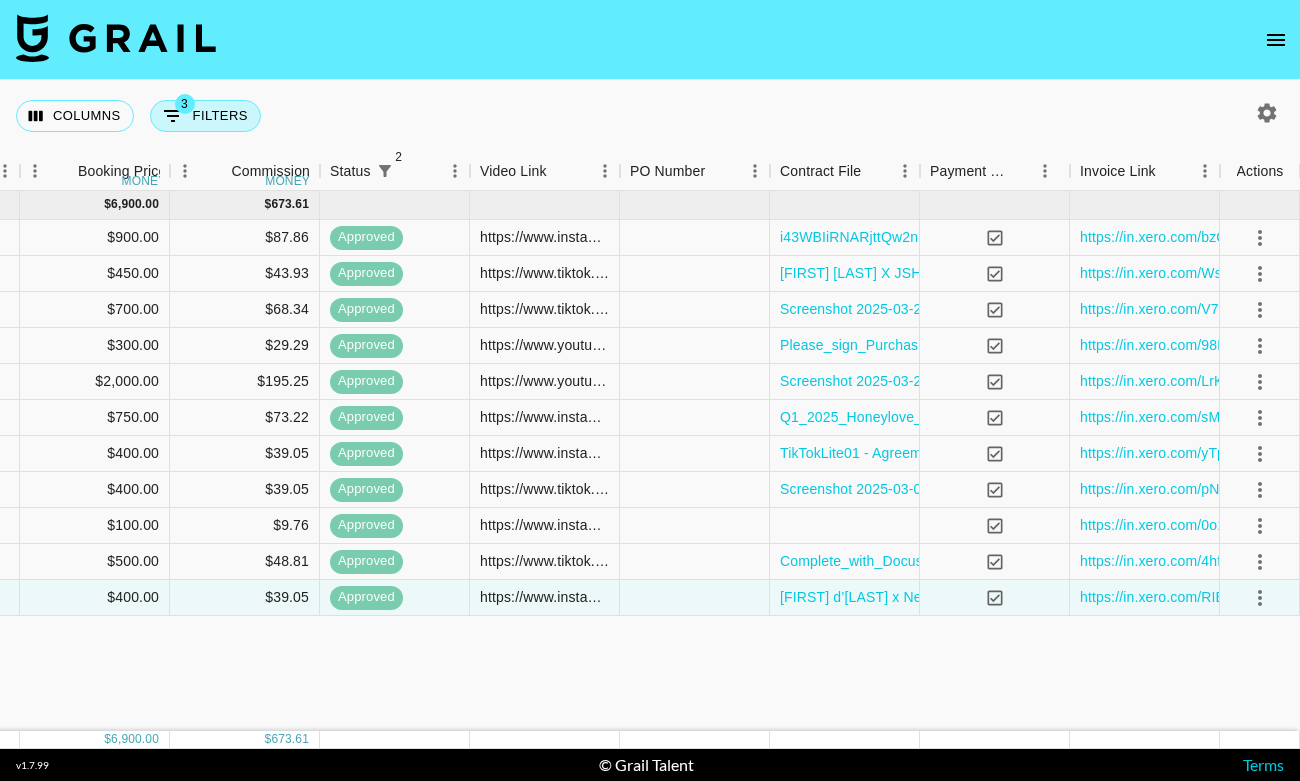click 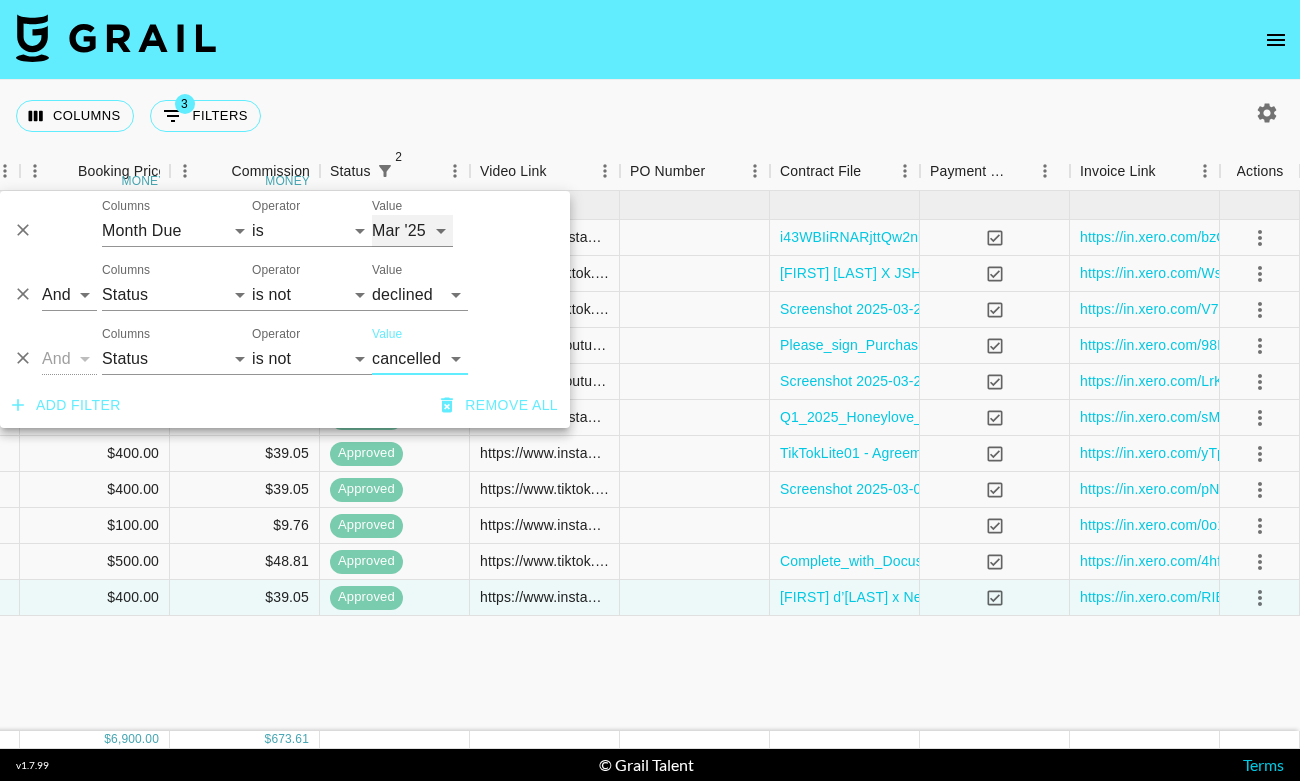 click on "Aug '26 Jul '26 Jun '26 May '26 Apr '26 Mar '26 Feb '26 Jan '26 Dec '25 Nov '25 Oct '25 Sep '25 Aug '25 Jul '25 Jun '25 May '25 Apr '25 Mar '25 Feb '25 Jan '25 Dec '24 Nov '24 Oct '24 Sep '24 Aug '24" at bounding box center [412, 231] 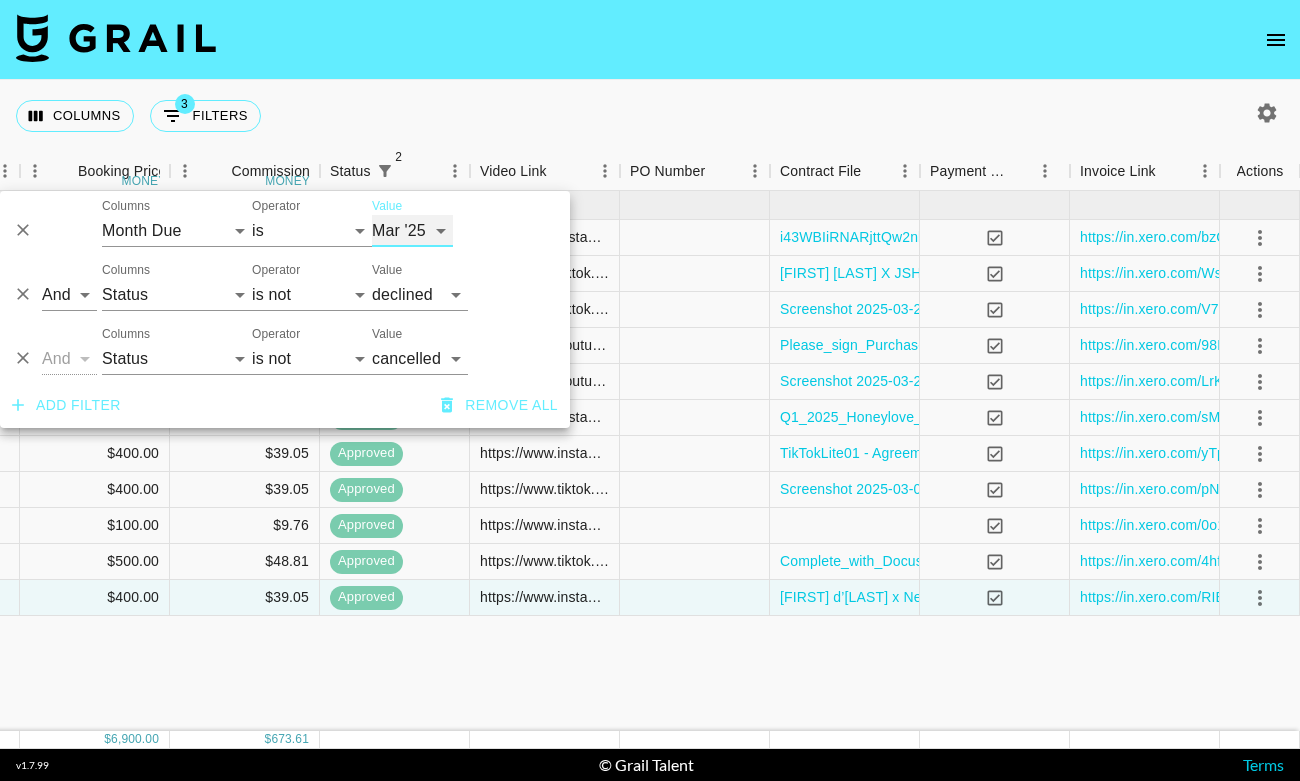 select on "Apr '25" 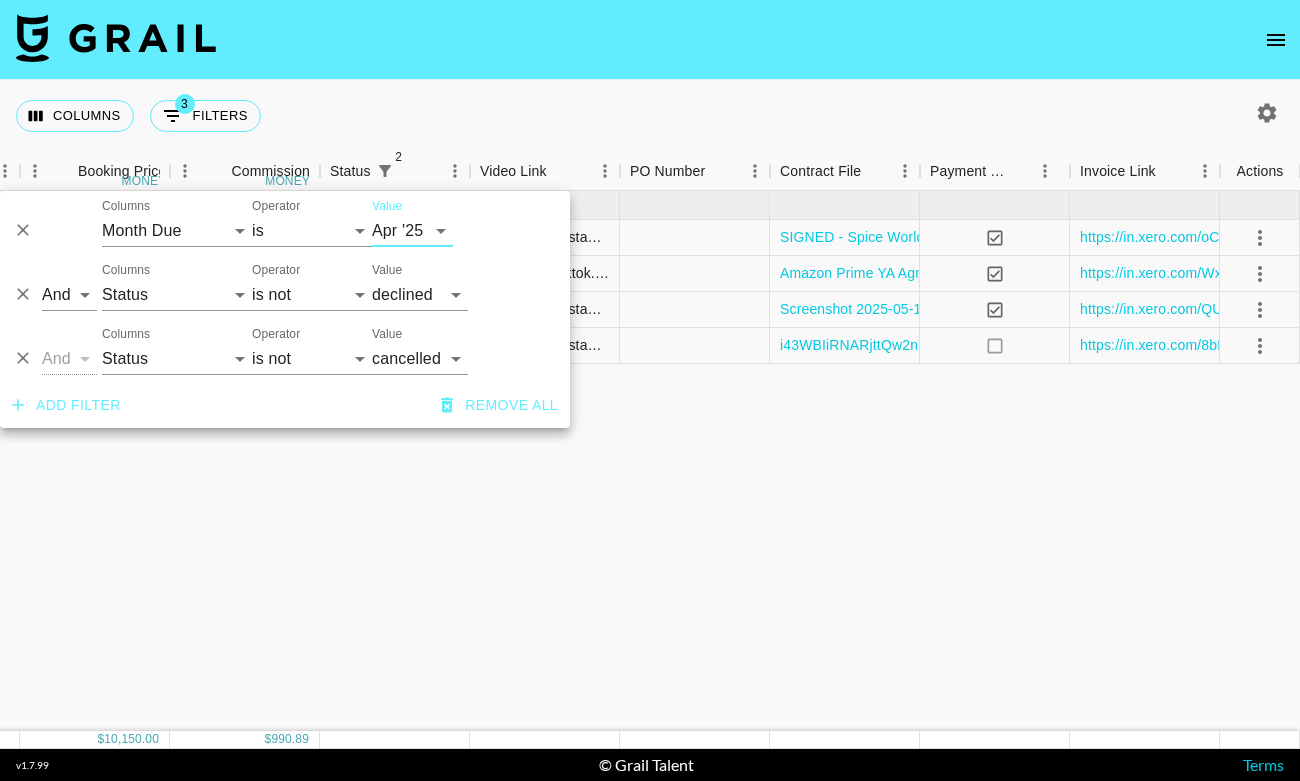 click on "Columns 3 Filters + Booking" at bounding box center (650, 116) 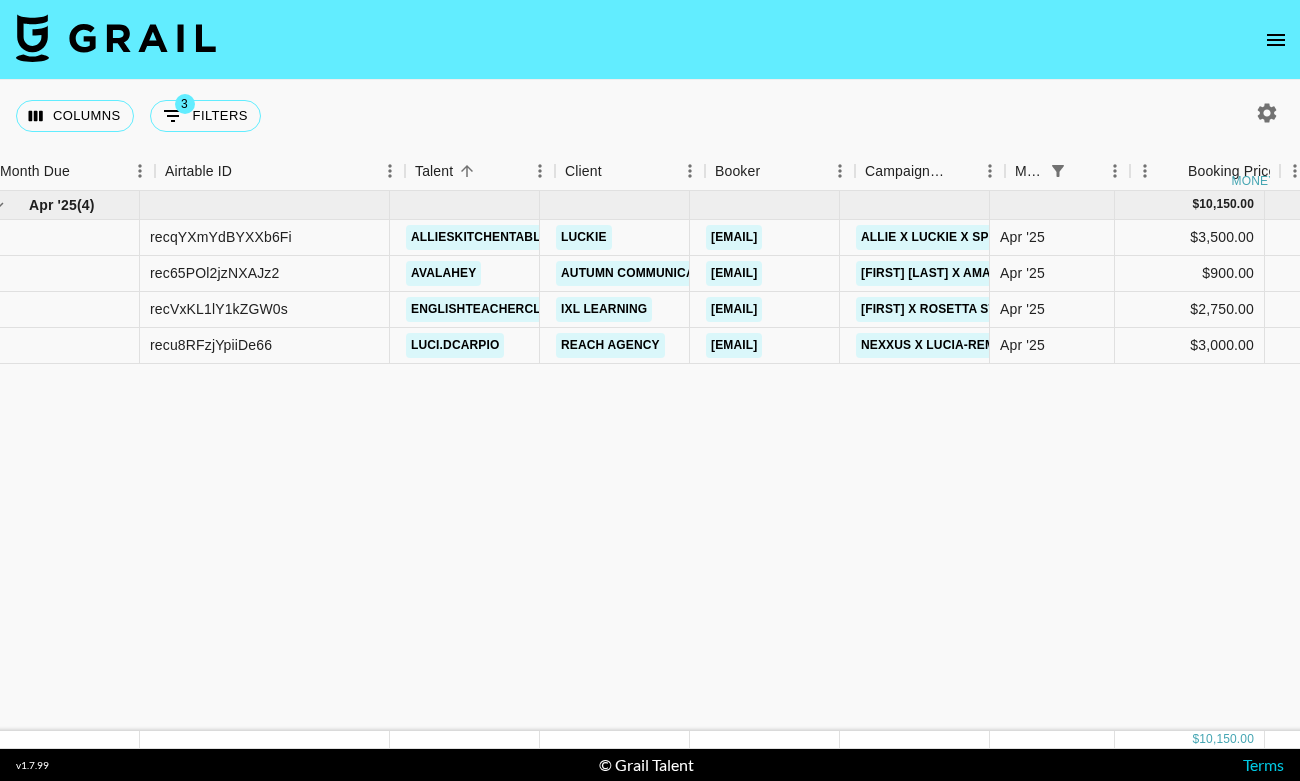 scroll, scrollTop: 0, scrollLeft: 10, axis: horizontal 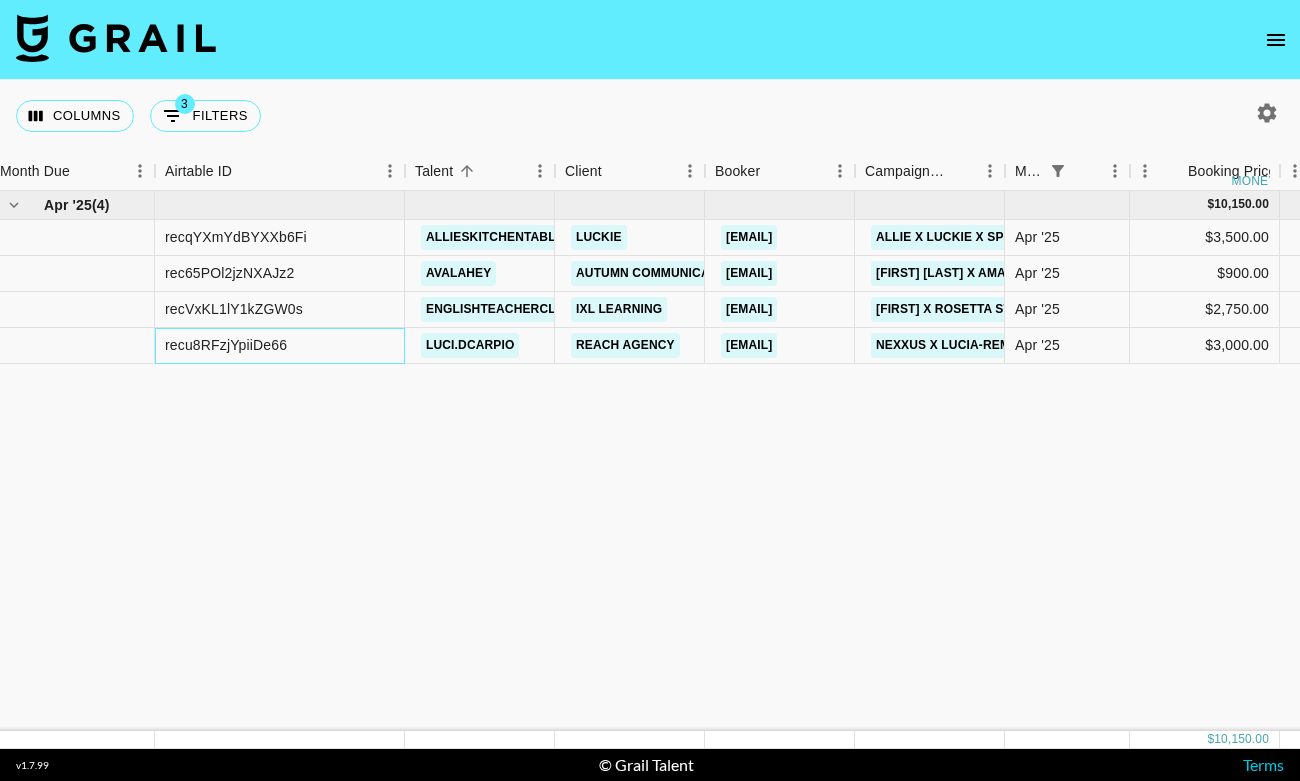 click on "recu8RFzjYpiiDe66" at bounding box center (226, 345) 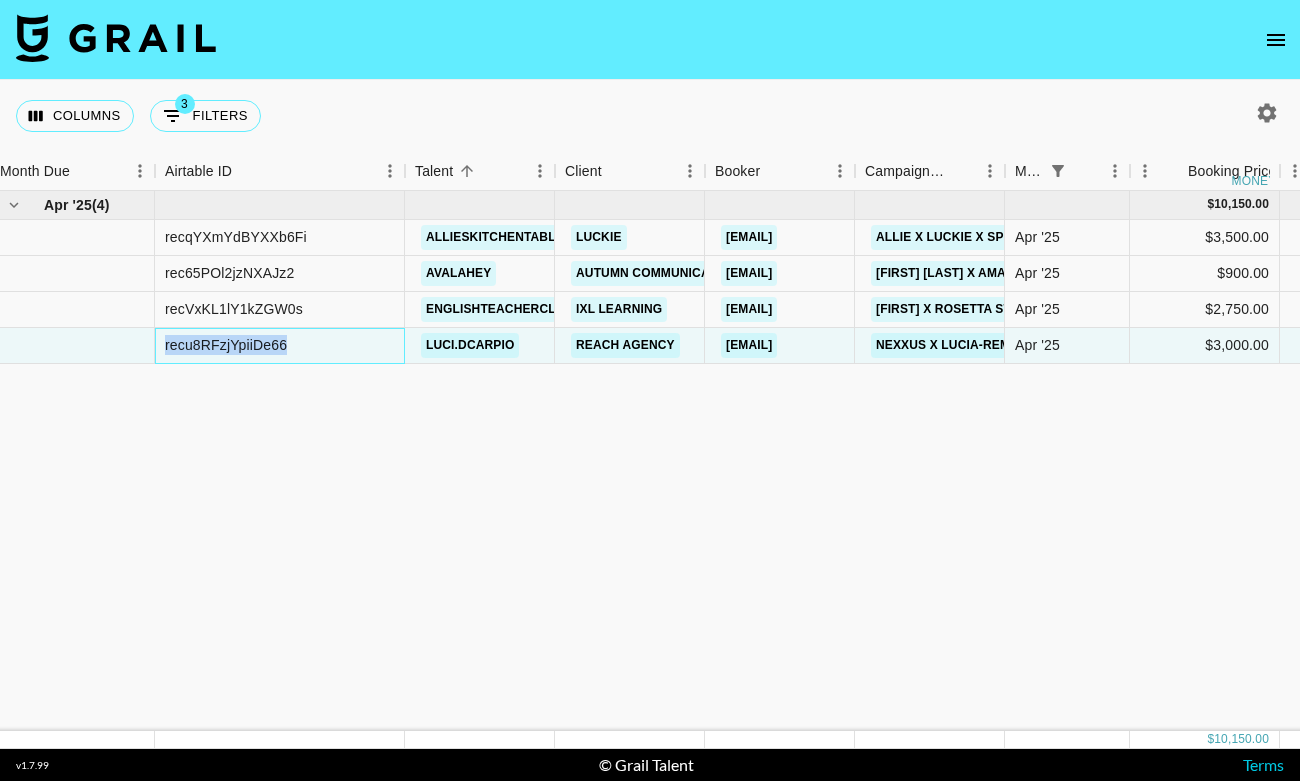 copy on "recu8RFzjYpiiDe66" 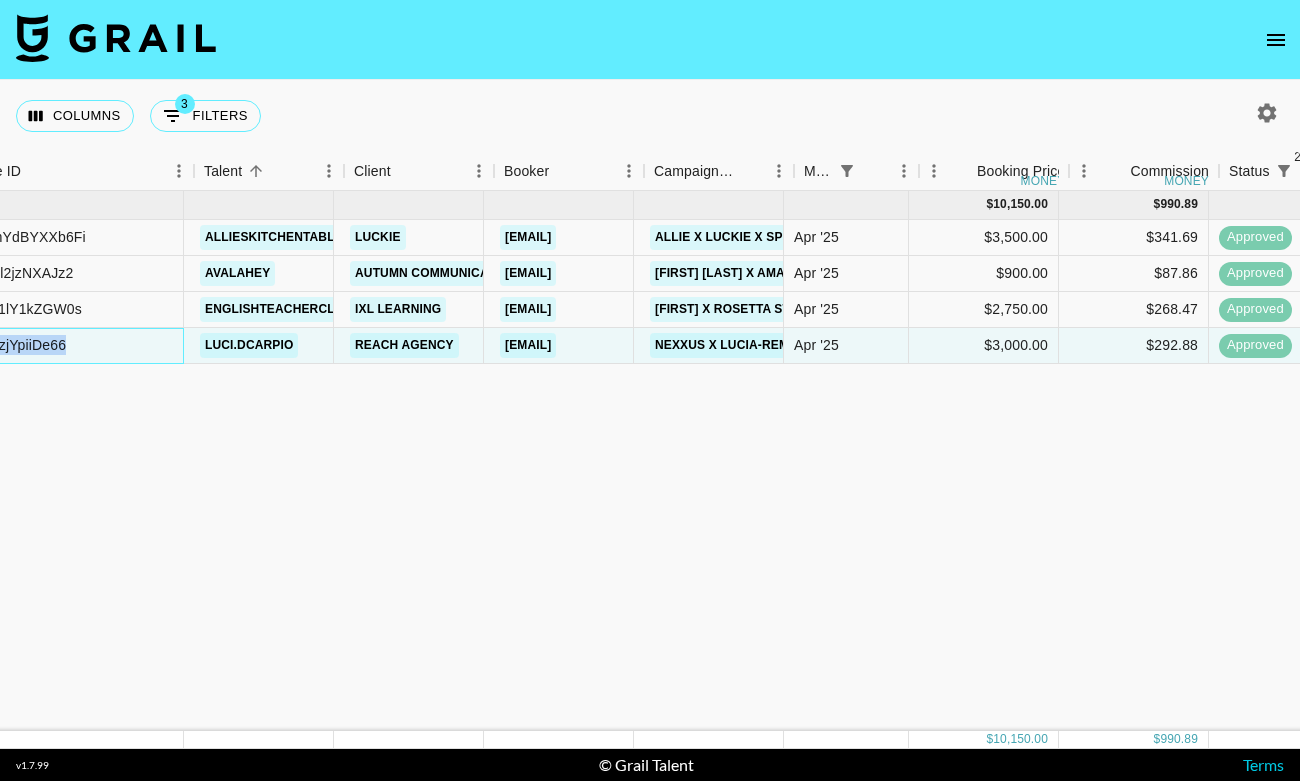 scroll, scrollTop: 0, scrollLeft: 250, axis: horizontal 